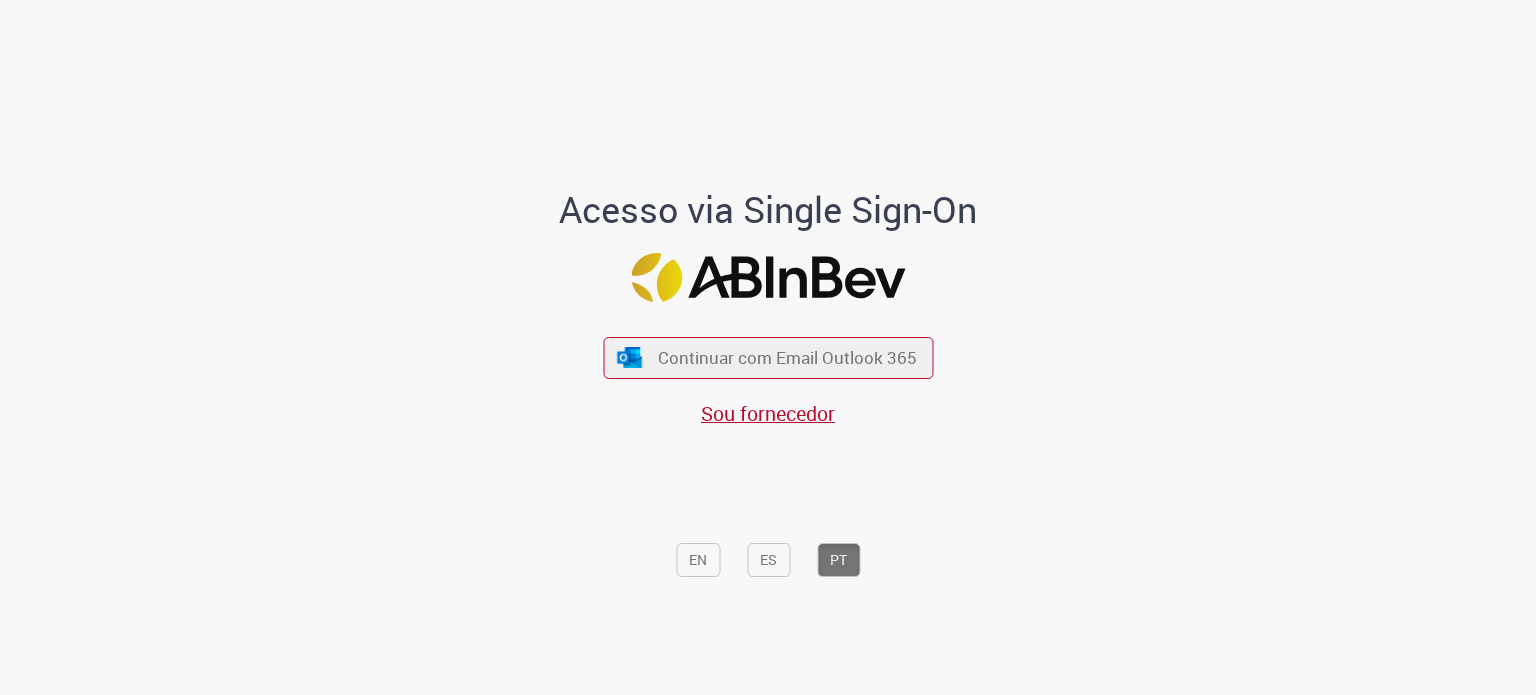 scroll, scrollTop: 0, scrollLeft: 0, axis: both 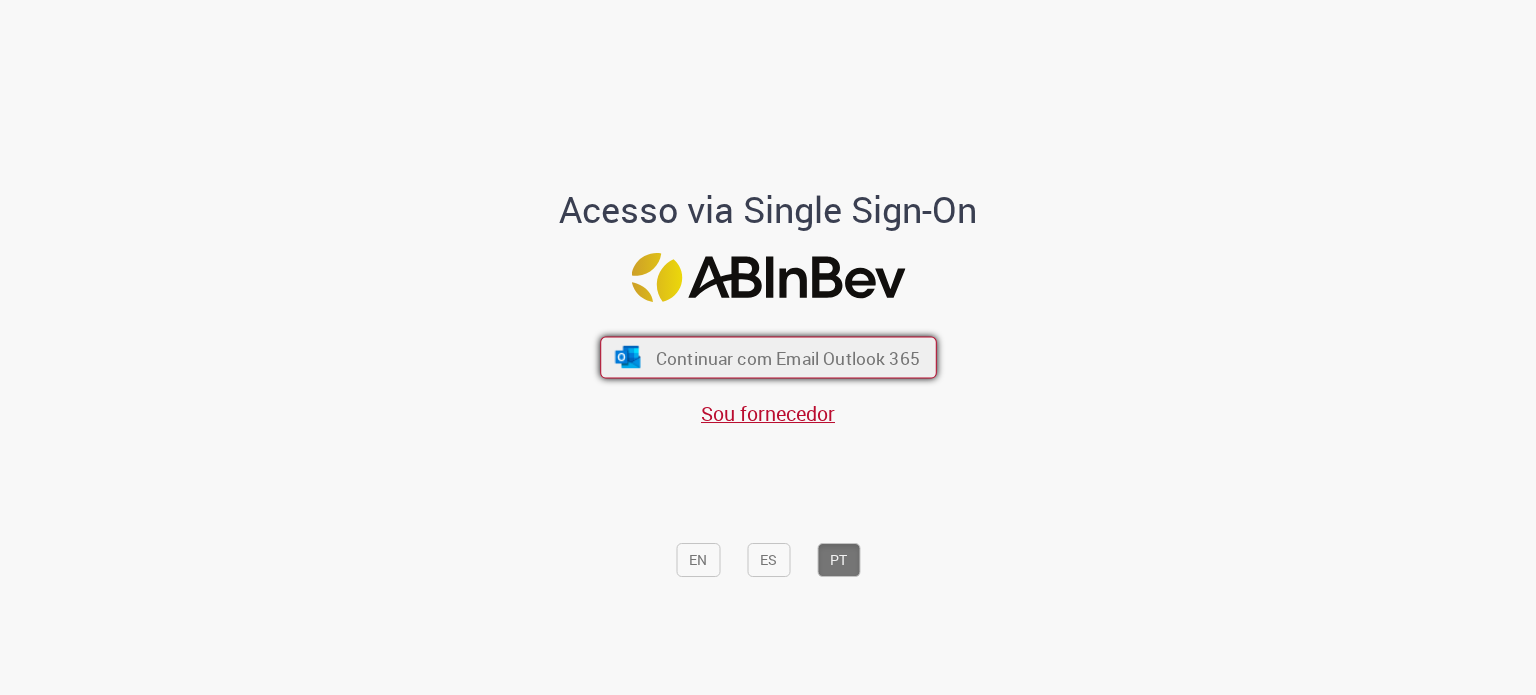 click on "Continuar com Email Outlook 365" at bounding box center [787, 357] 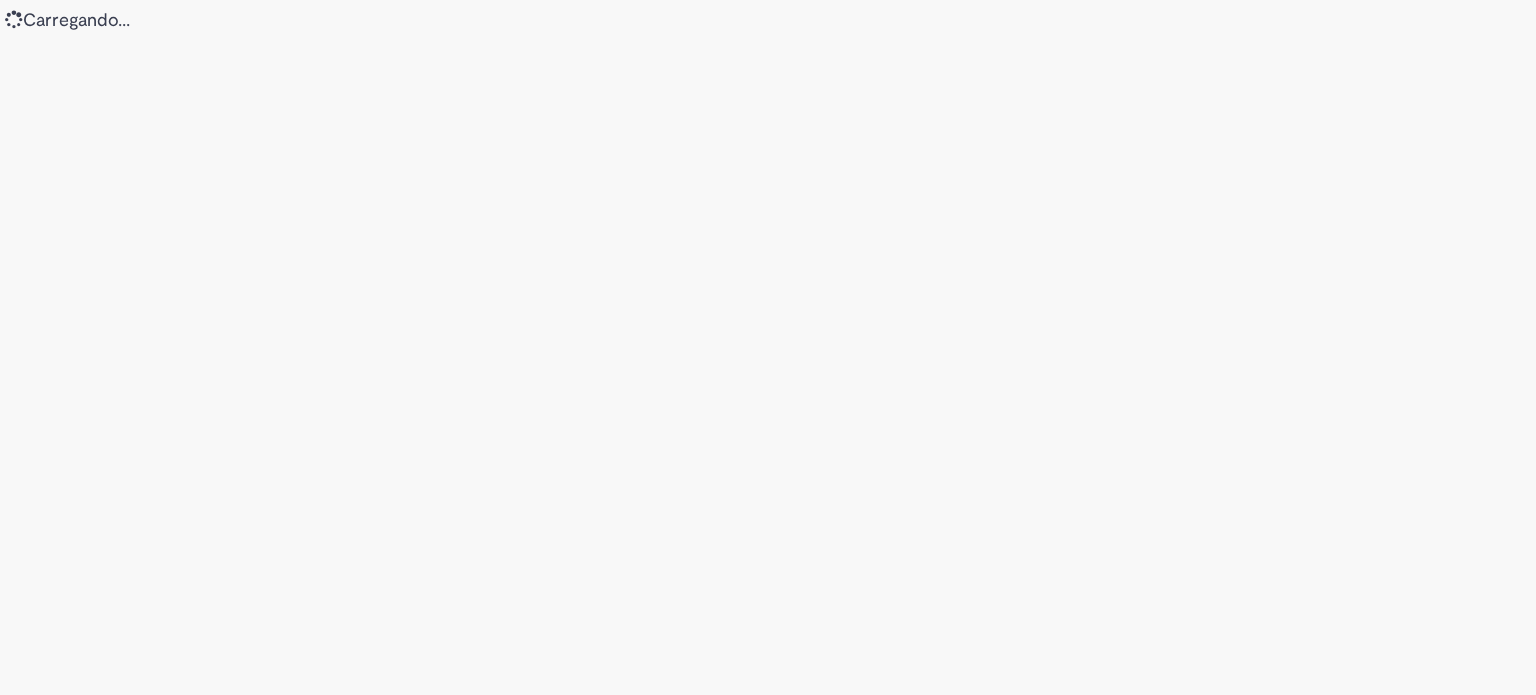 scroll, scrollTop: 0, scrollLeft: 0, axis: both 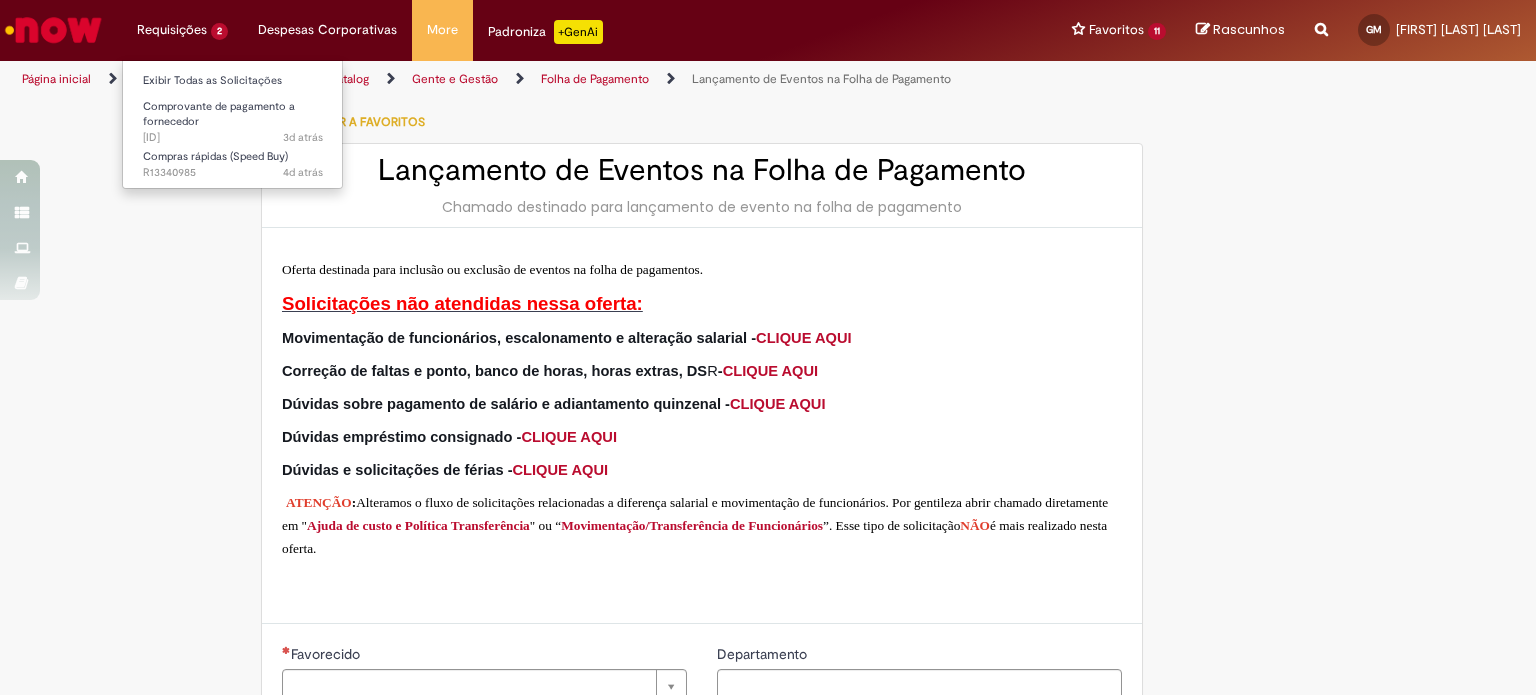 type on "*********" 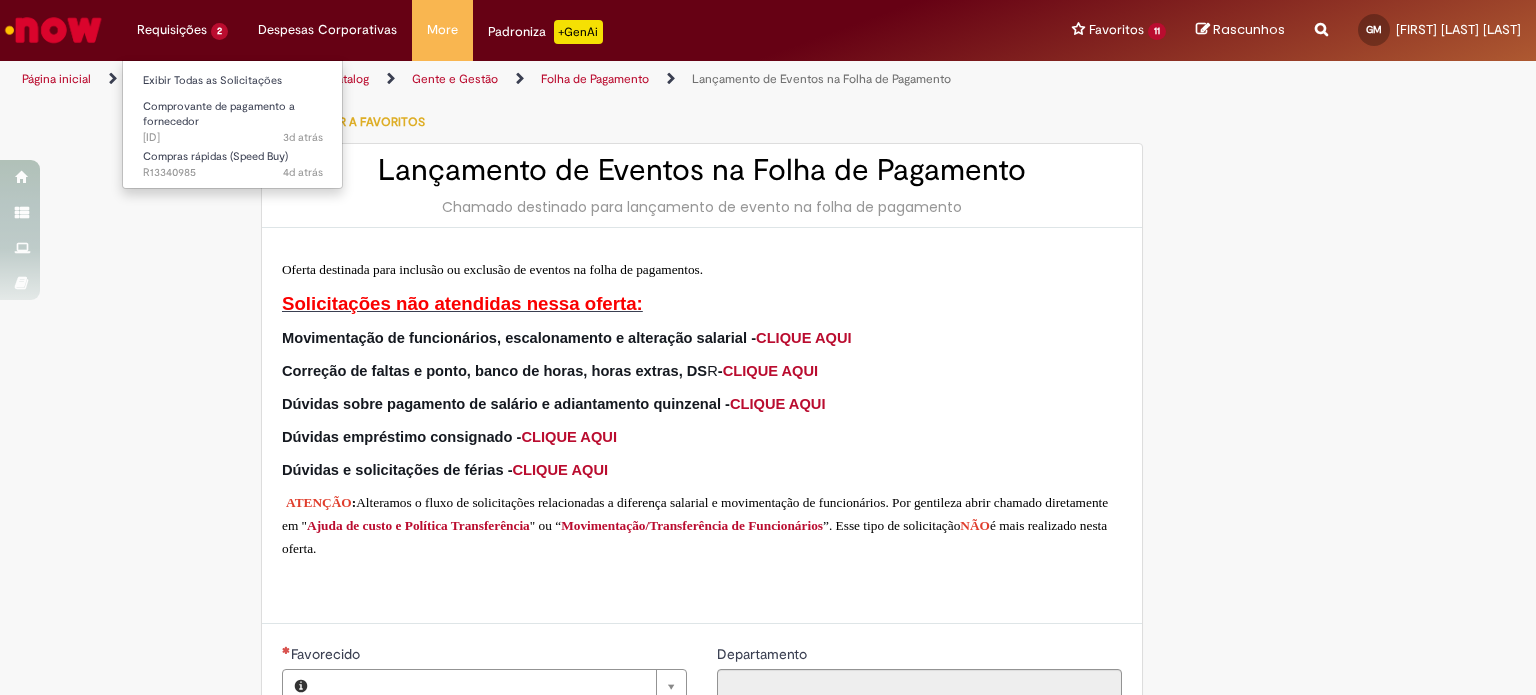 type on "**********" 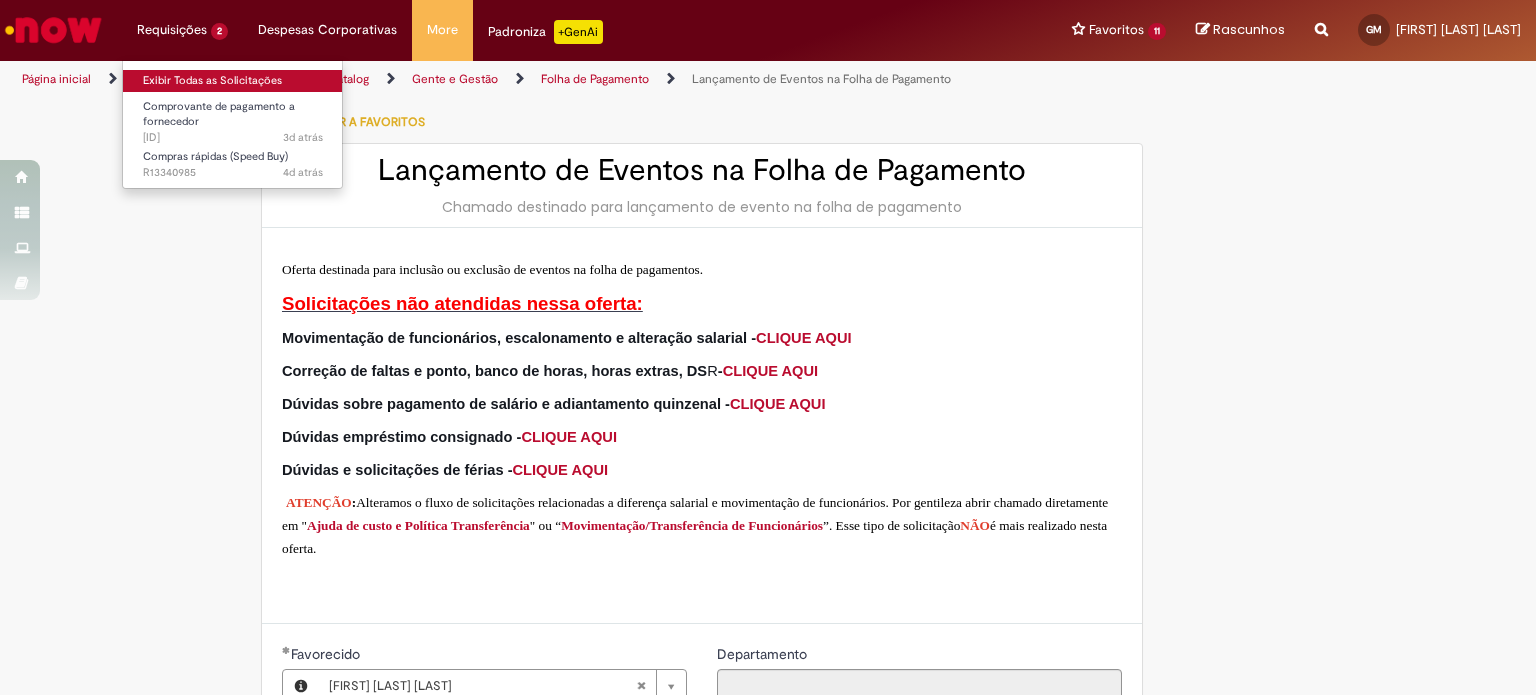 click on "Exibir Todas as Solicitações" at bounding box center (233, 81) 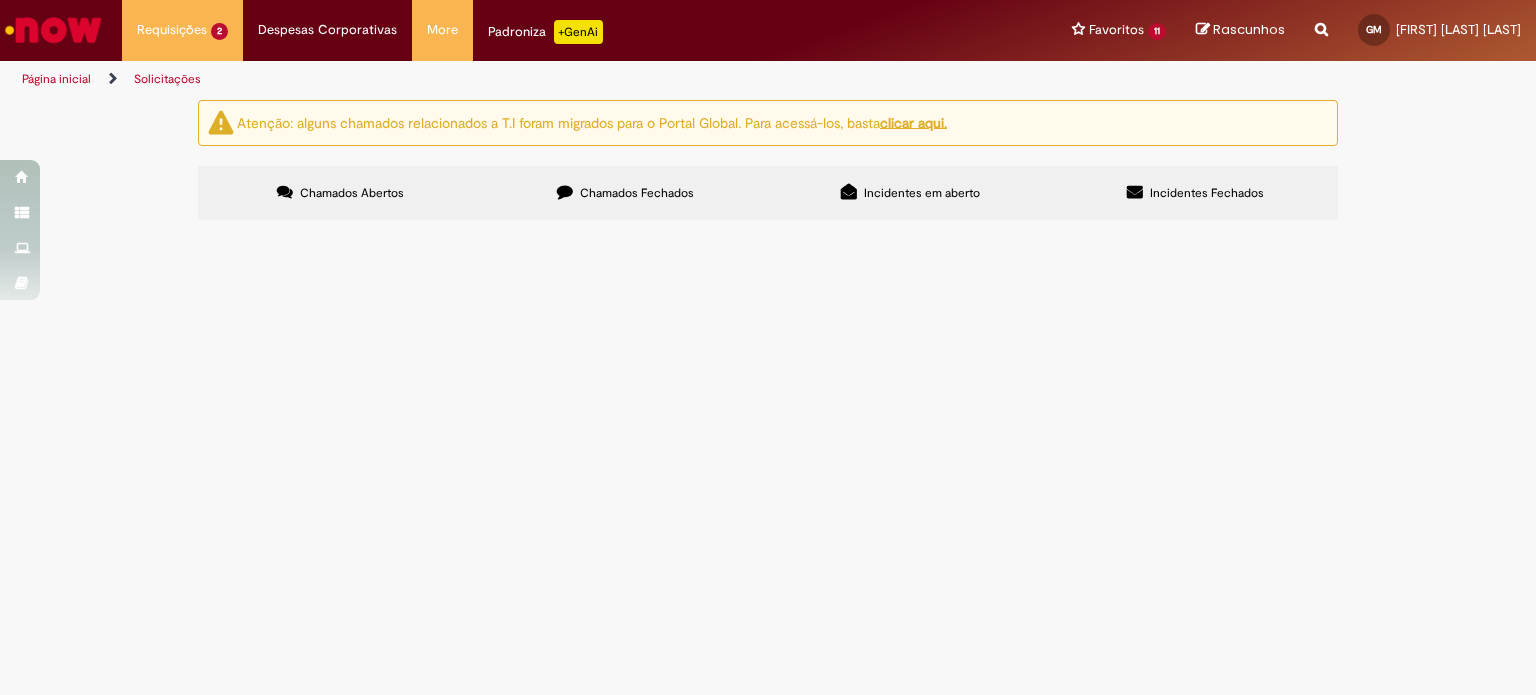 click on "Comprovante de pagamento." at bounding box center [0, 0] 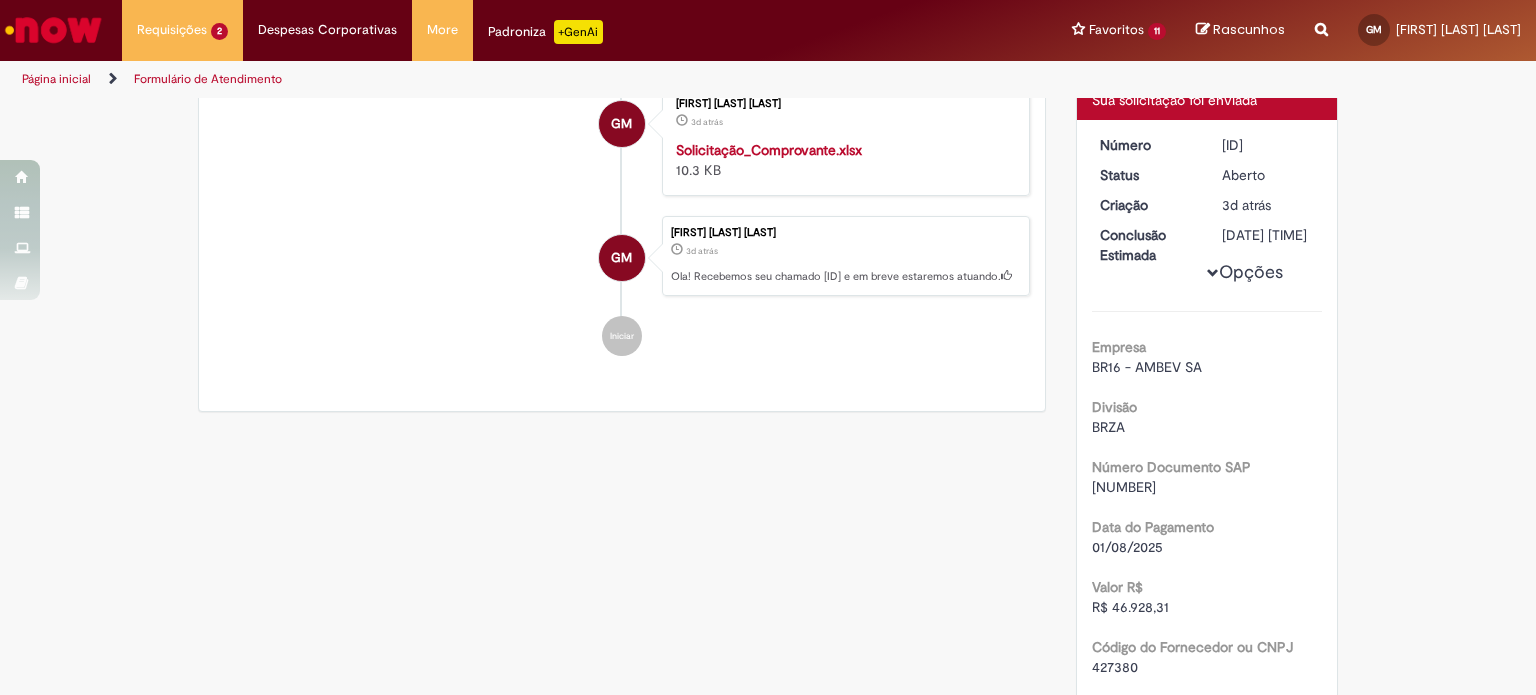scroll, scrollTop: 0, scrollLeft: 0, axis: both 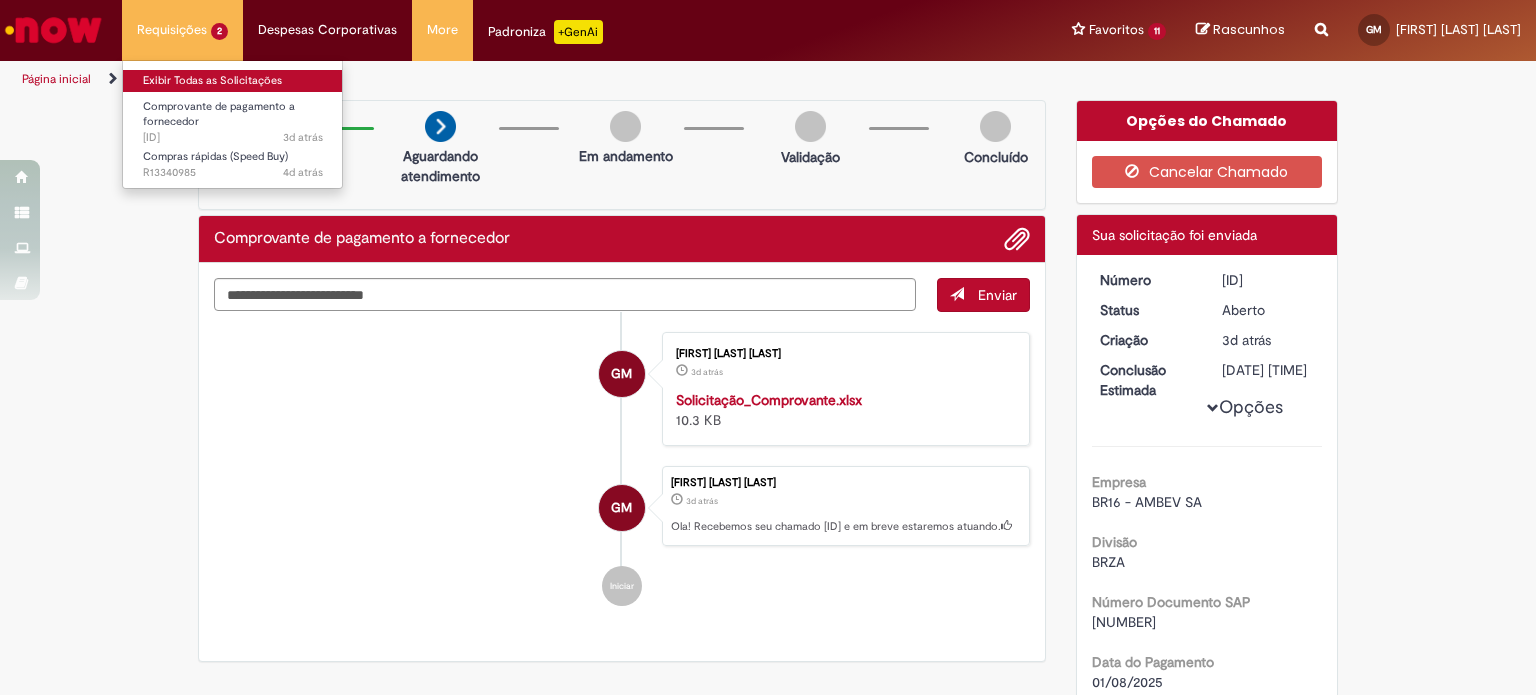 click on "Exibir Todas as Solicitações" at bounding box center (233, 81) 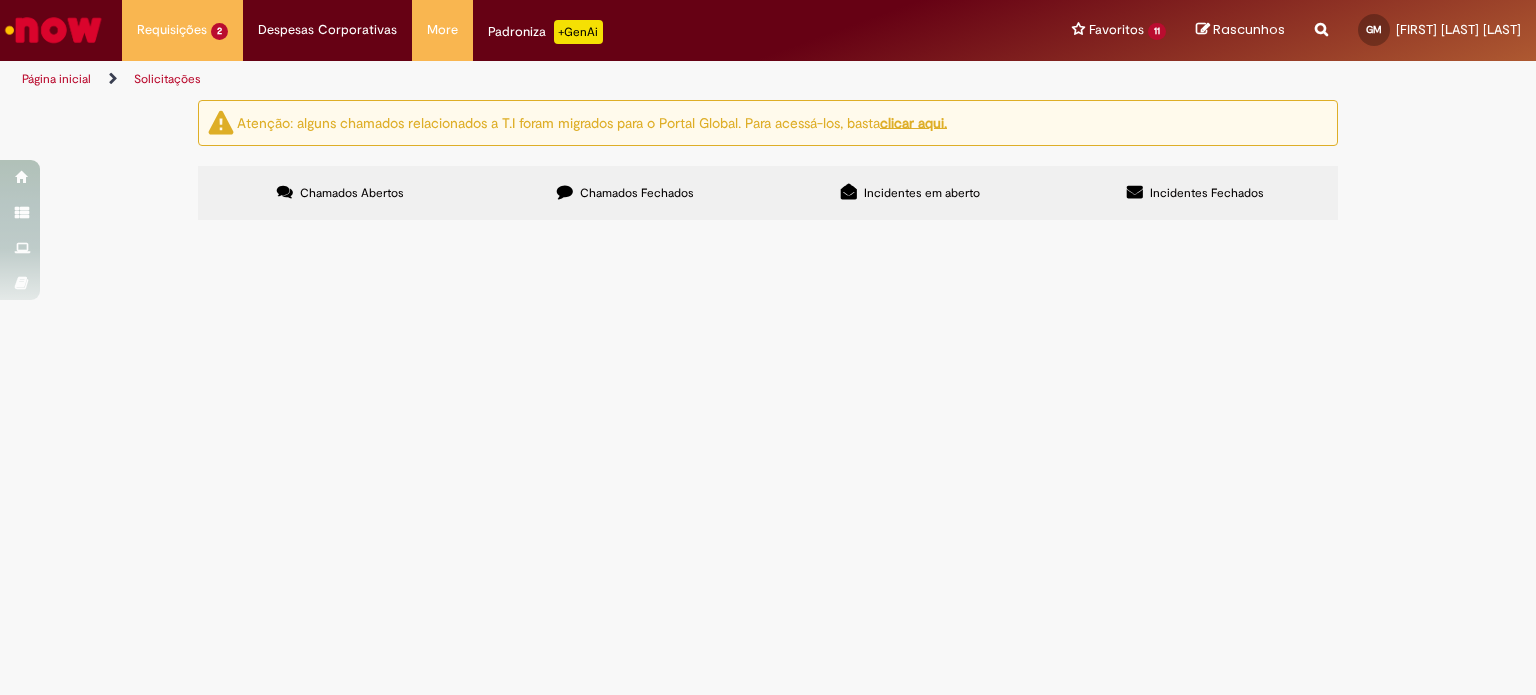 click on "Insumos de higiene para o escritório [CITY] [STATE]." at bounding box center [0, 0] 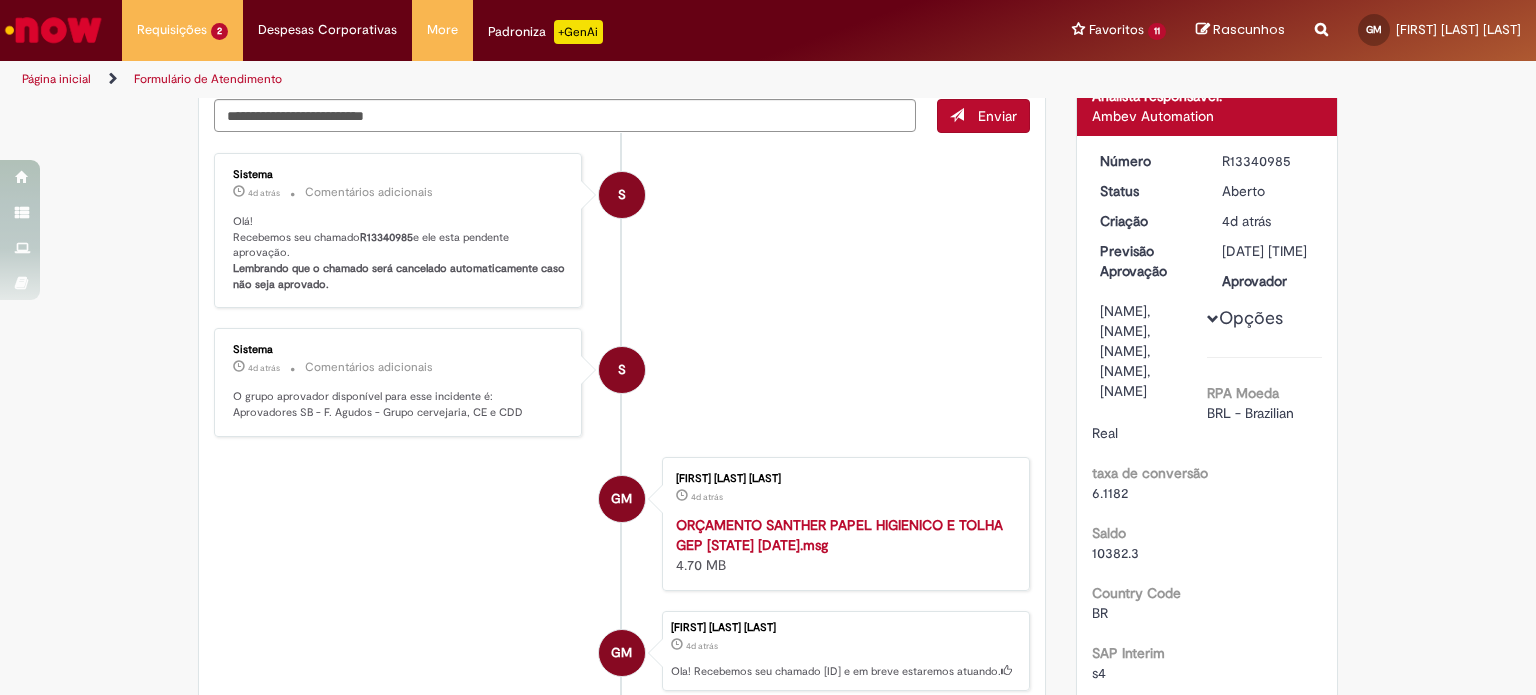 scroll, scrollTop: 0, scrollLeft: 0, axis: both 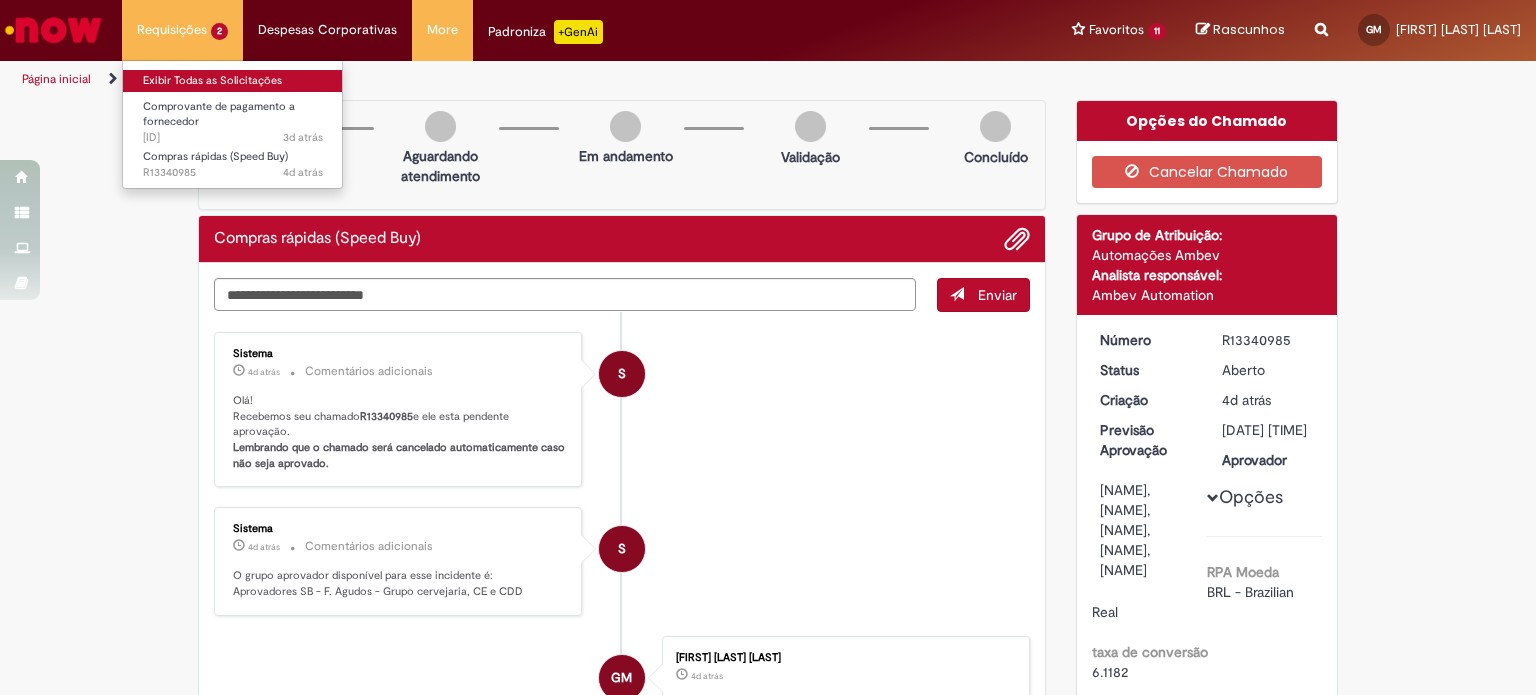 click on "Exibir Todas as Solicitações" at bounding box center [233, 81] 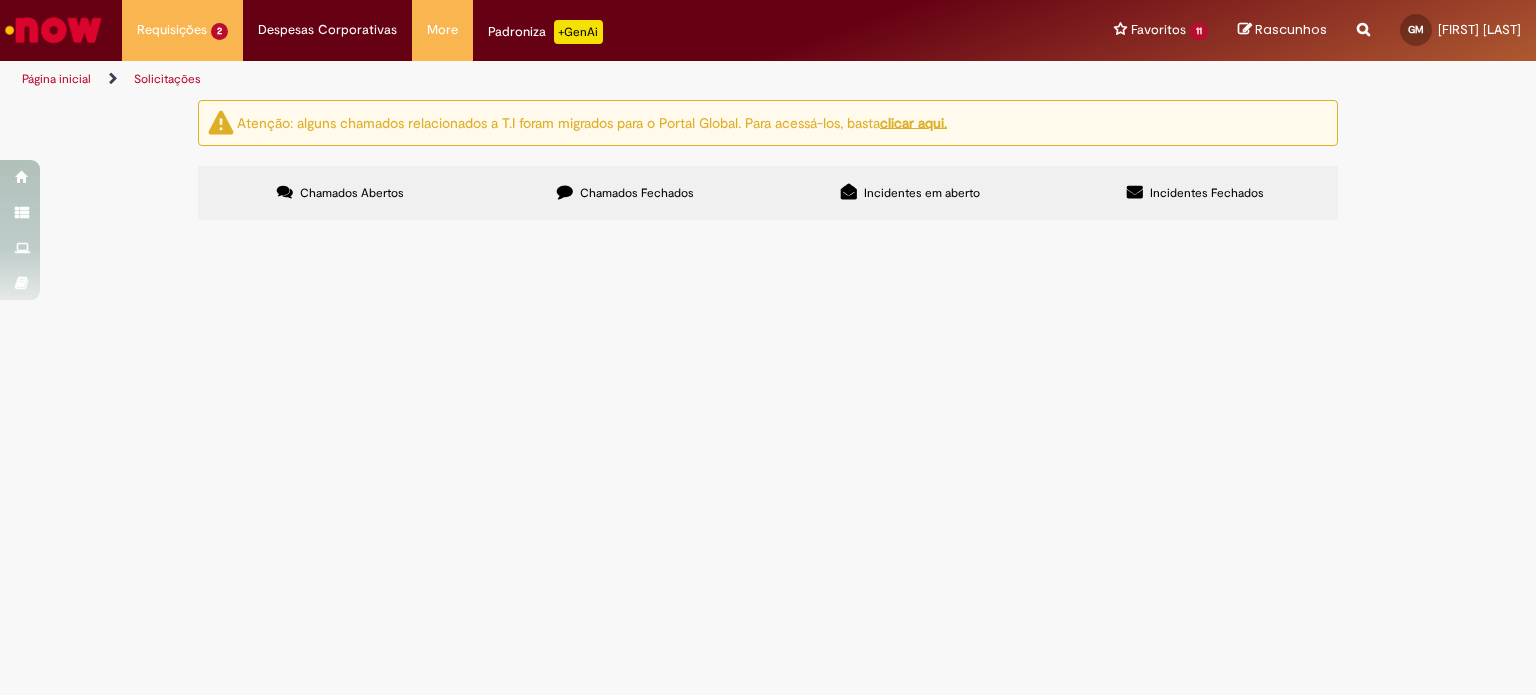 scroll, scrollTop: 0, scrollLeft: 0, axis: both 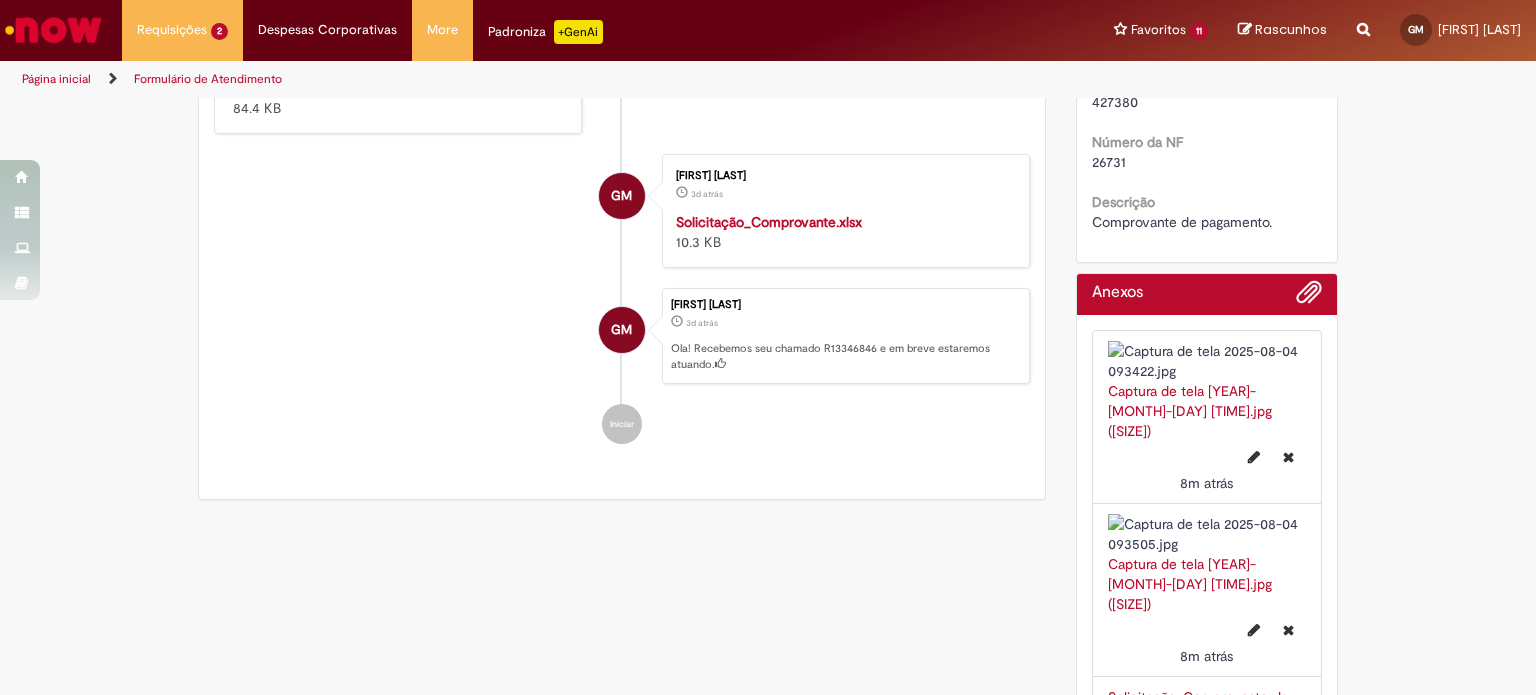 click at bounding box center (399, 78) 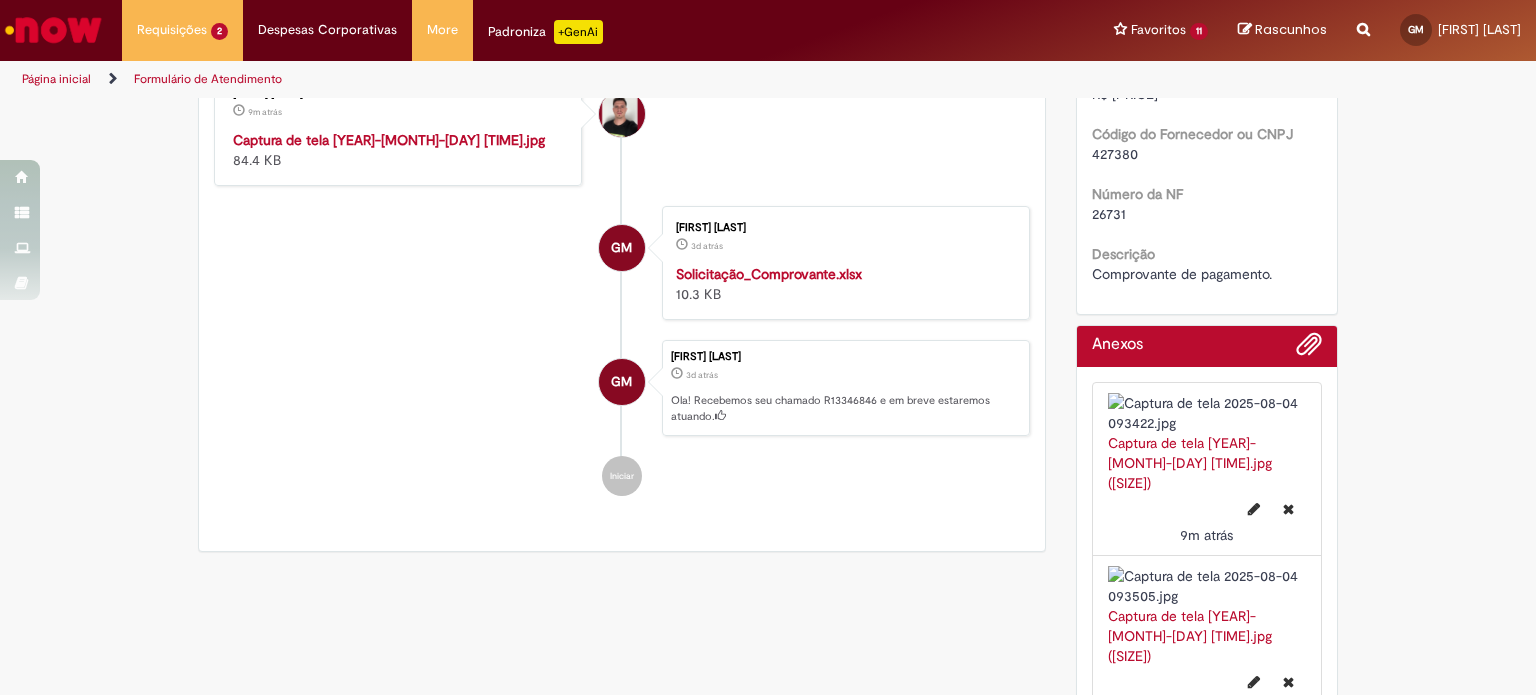scroll, scrollTop: 700, scrollLeft: 0, axis: vertical 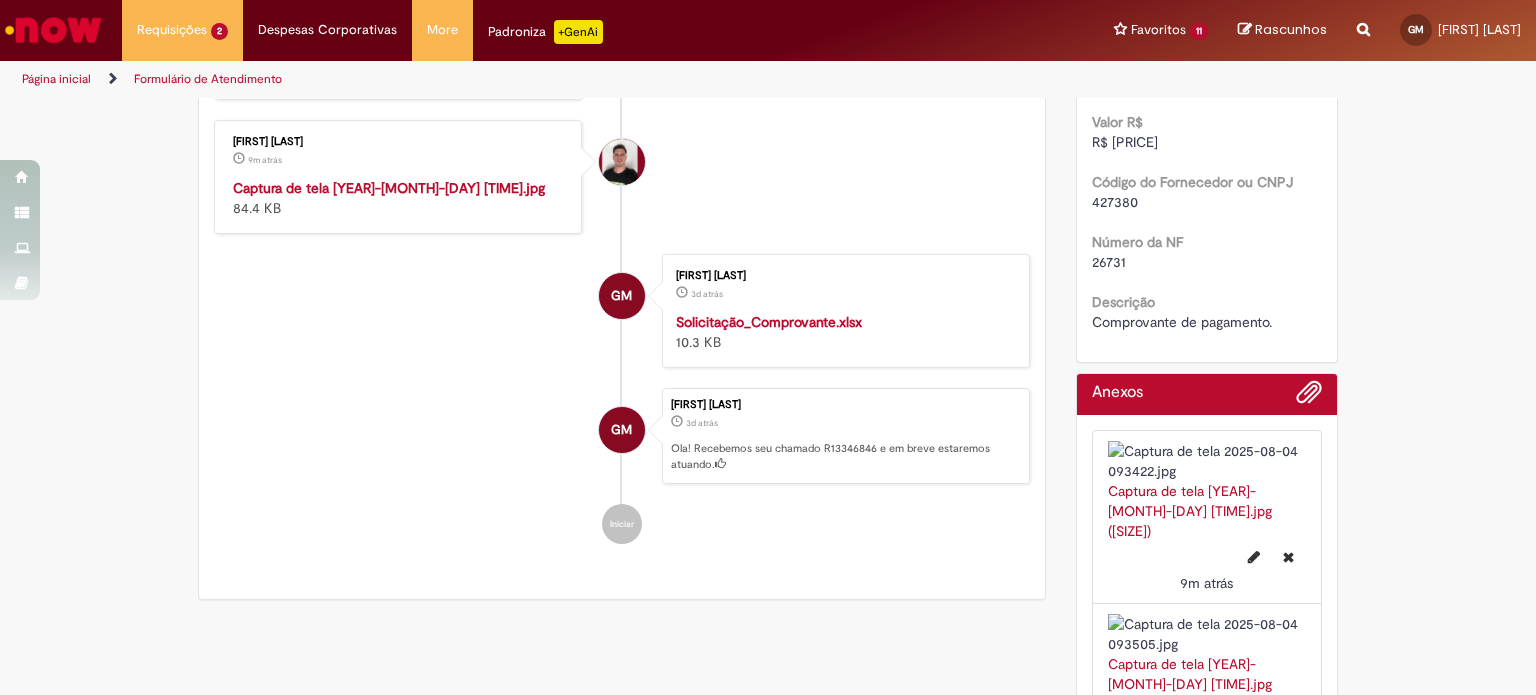 click at bounding box center (399, 44) 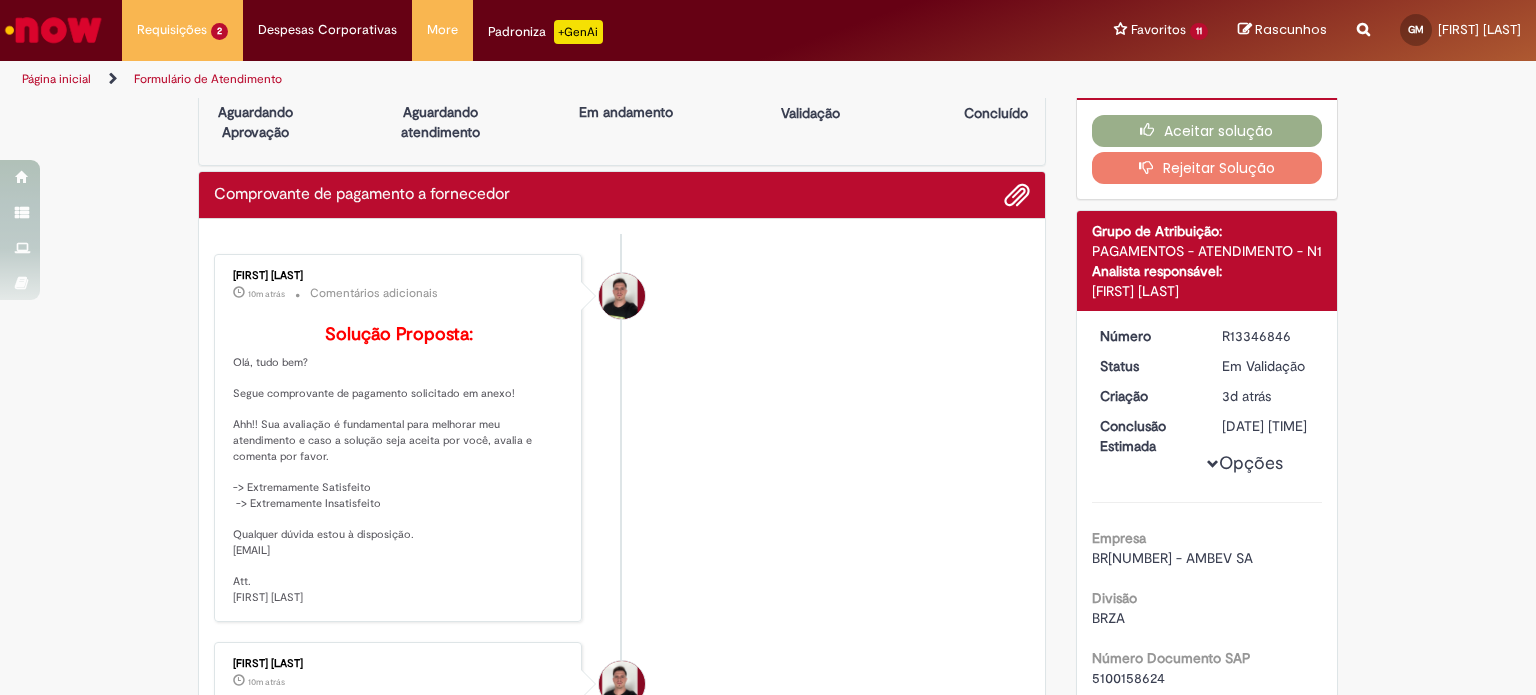 scroll, scrollTop: 0, scrollLeft: 0, axis: both 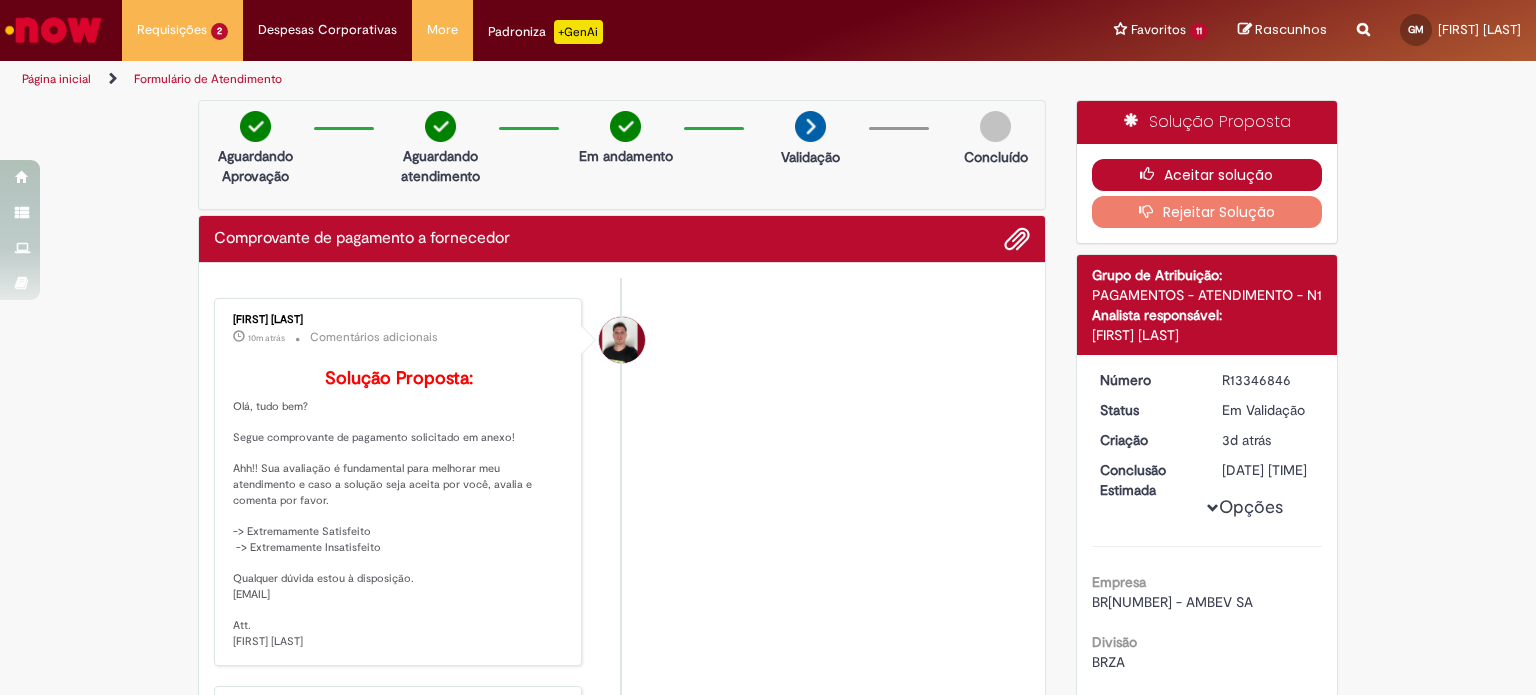 click on "Aceitar solução" at bounding box center [1207, 175] 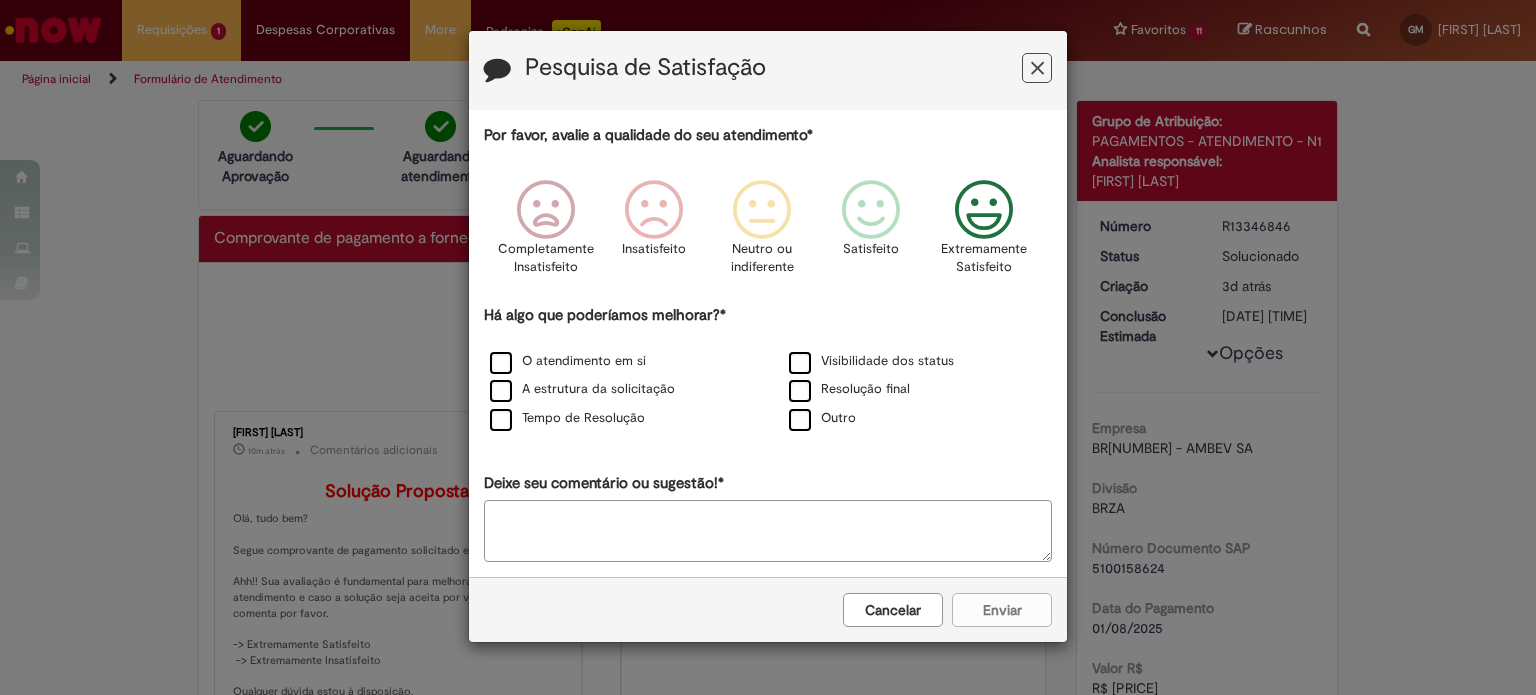 click at bounding box center (984, 210) 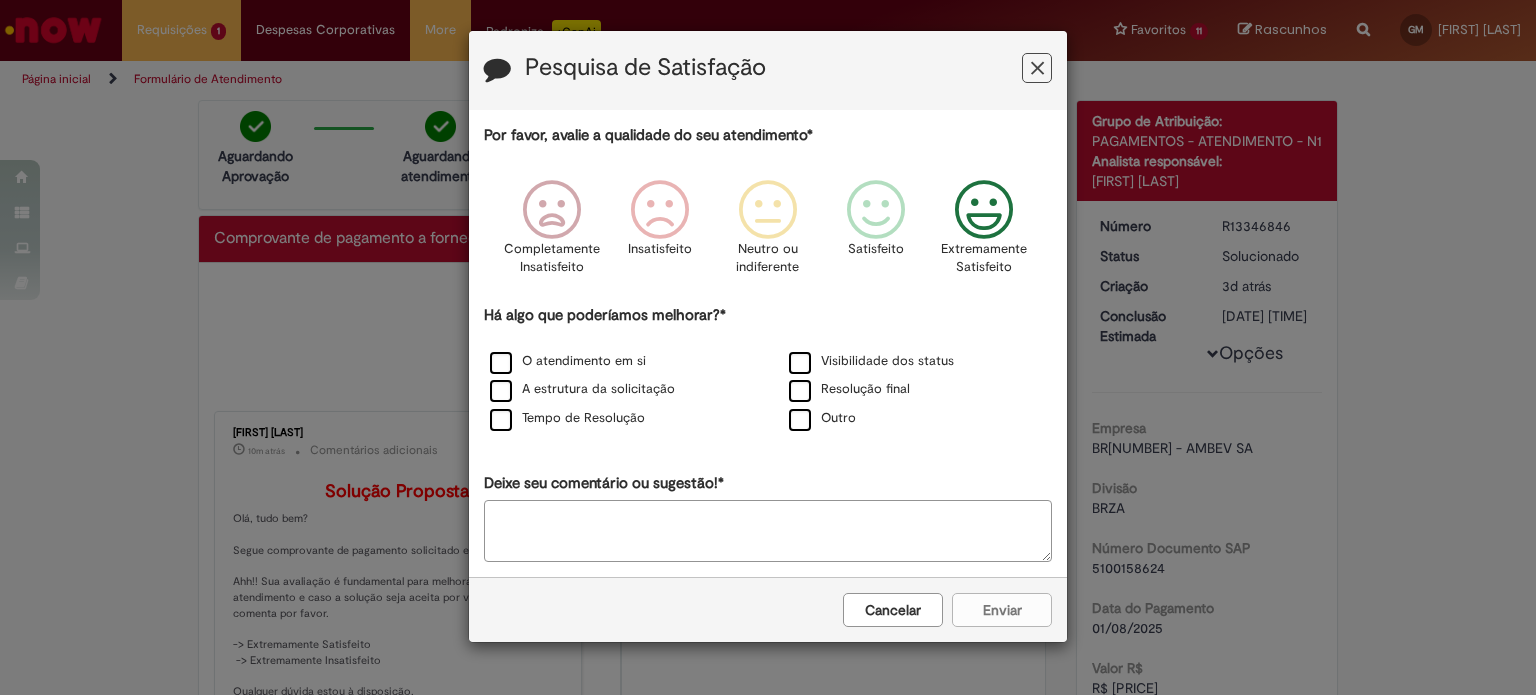 click on "Há algo que poderíamos melhorar?*
O atendimento em si
Visibilidade dos status
A estrutura da solicitação
Resolução final
Tempo de Resolução
Outro" at bounding box center [768, 369] 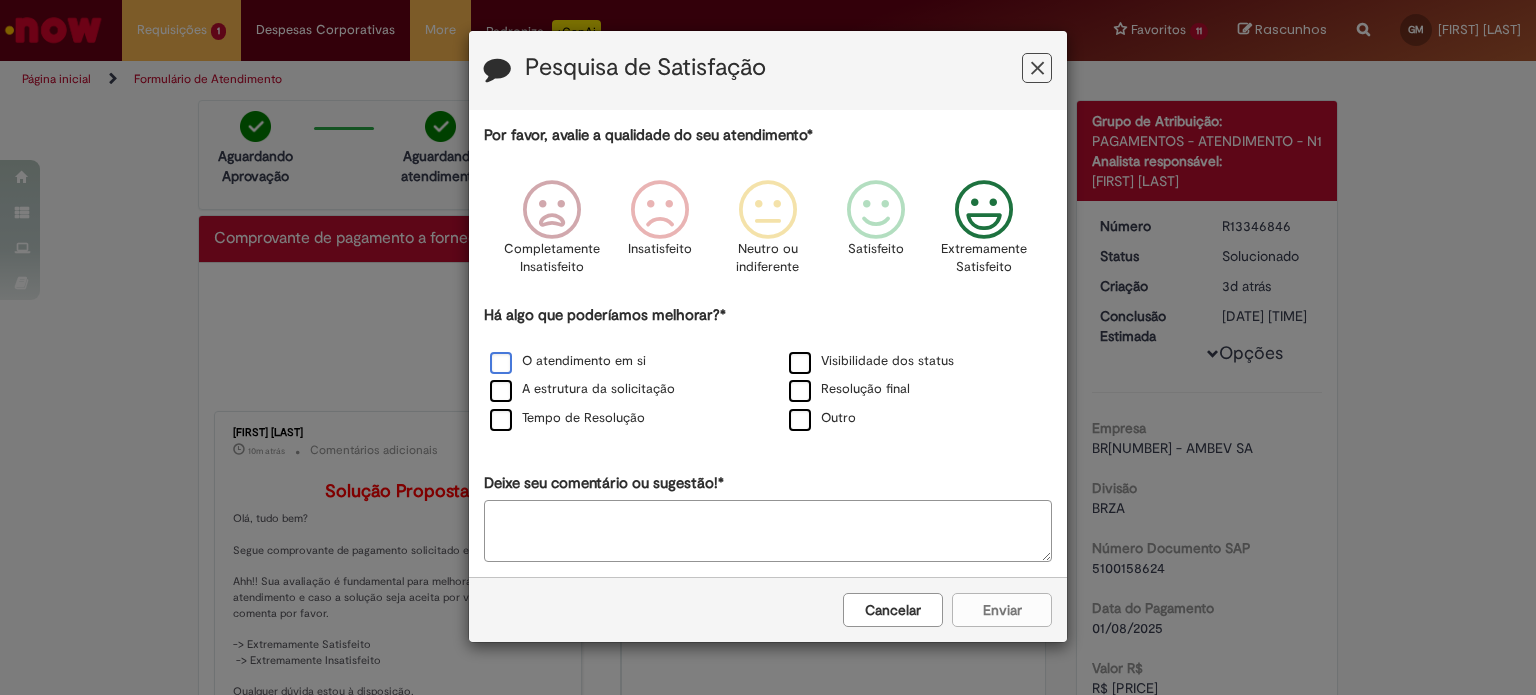 click on "O atendimento em si" at bounding box center [568, 361] 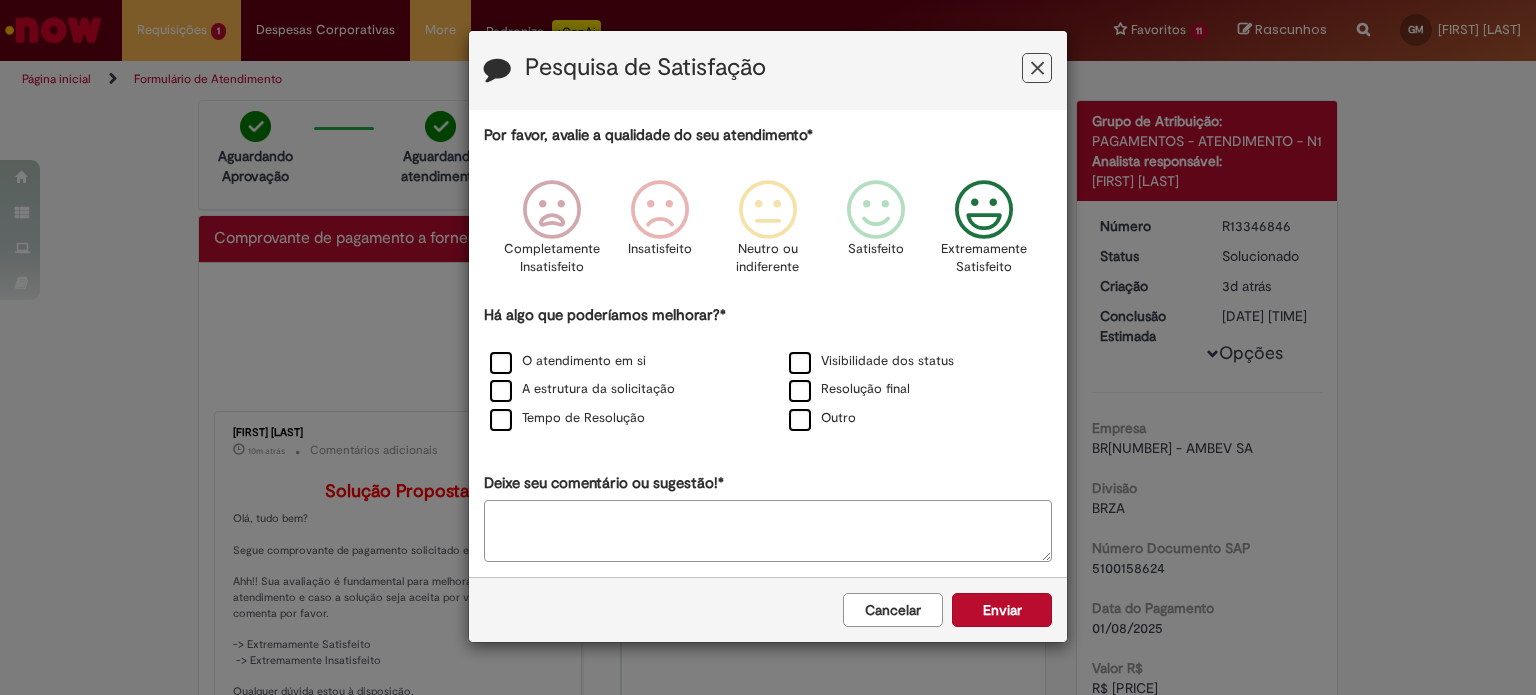 click on "Tempo de Resolução" at bounding box center (618, 419) 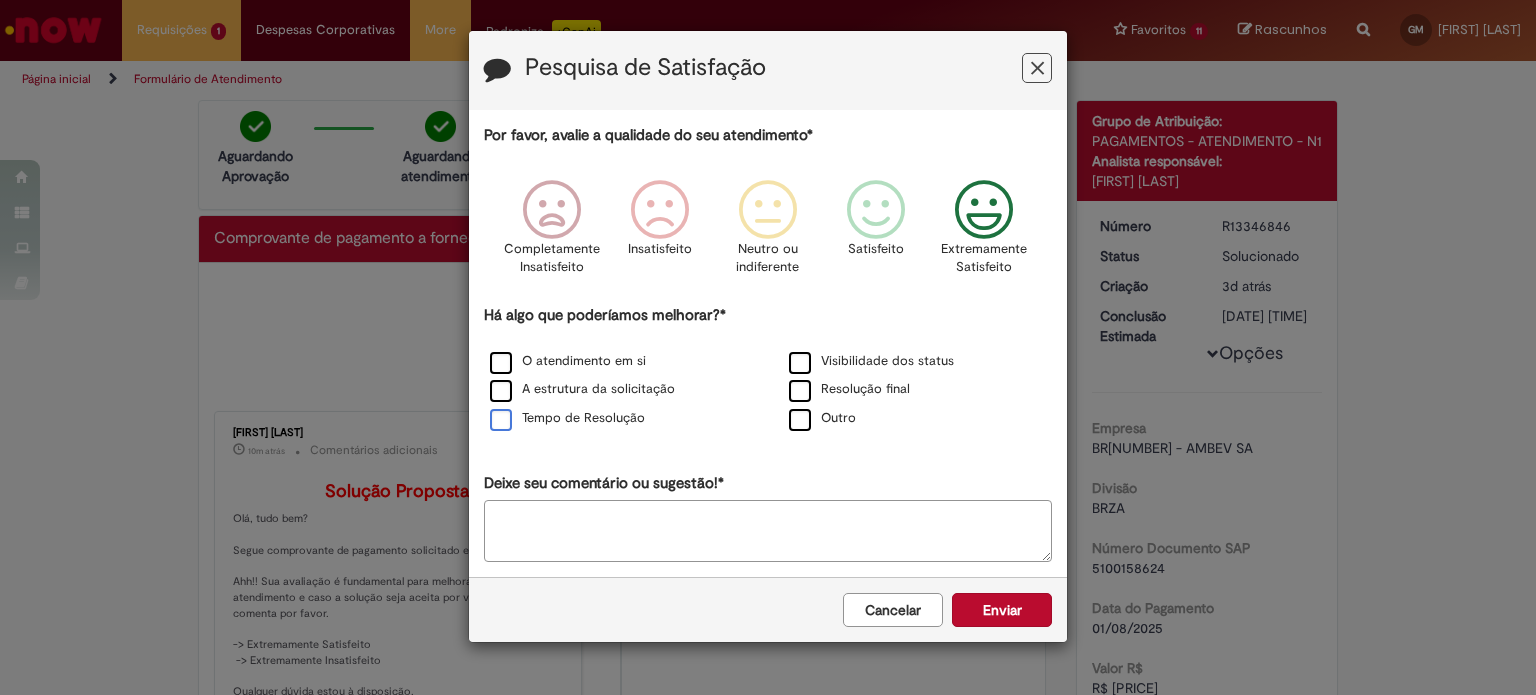 click on "Tempo de Resolução" at bounding box center [567, 418] 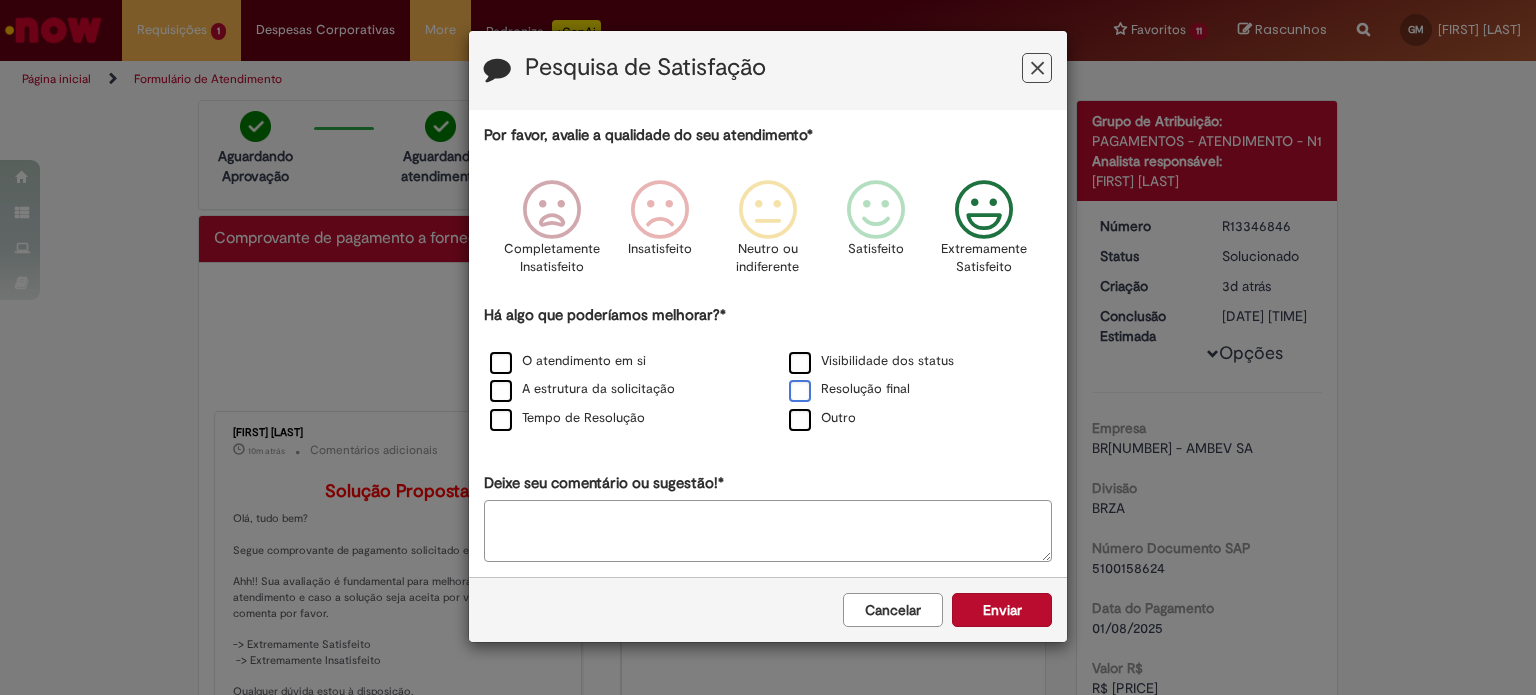 click on "Resolução final" at bounding box center [849, 389] 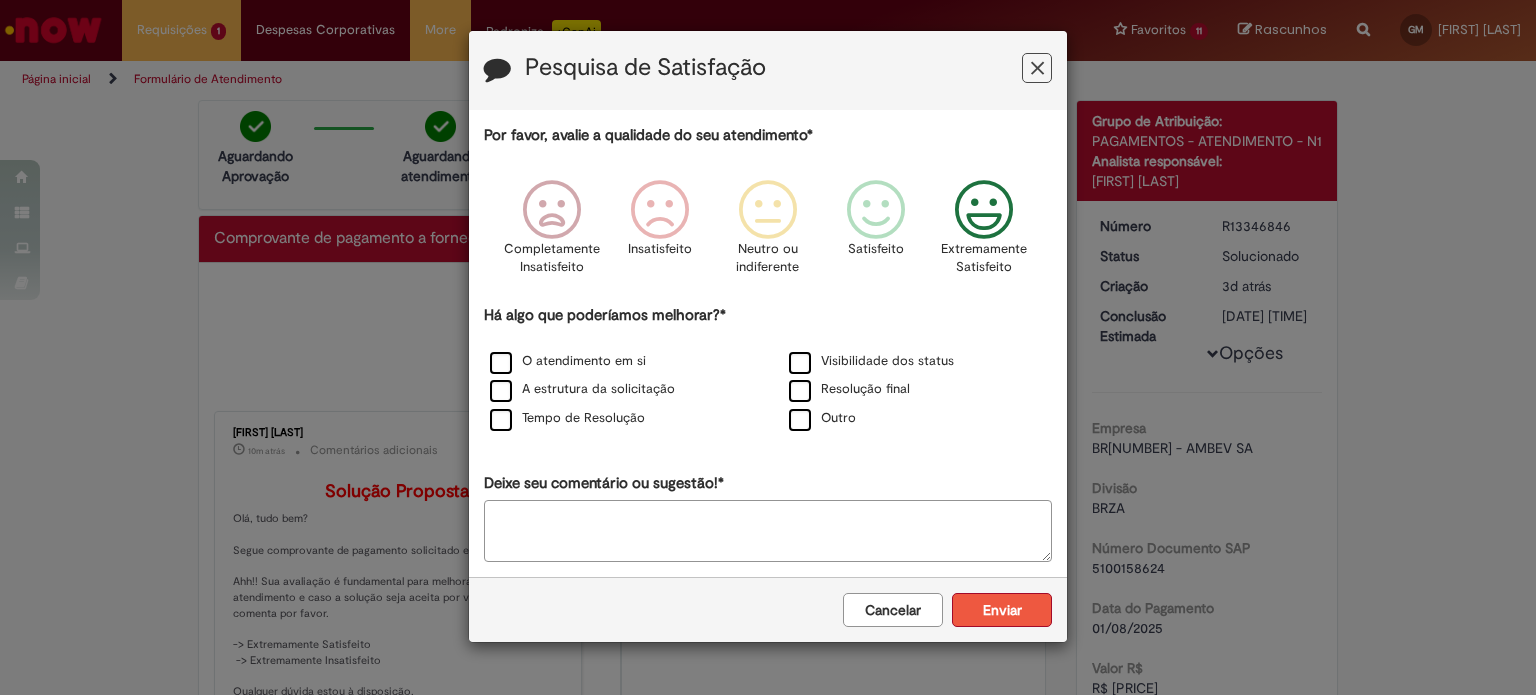 click on "Enviar" at bounding box center [1002, 610] 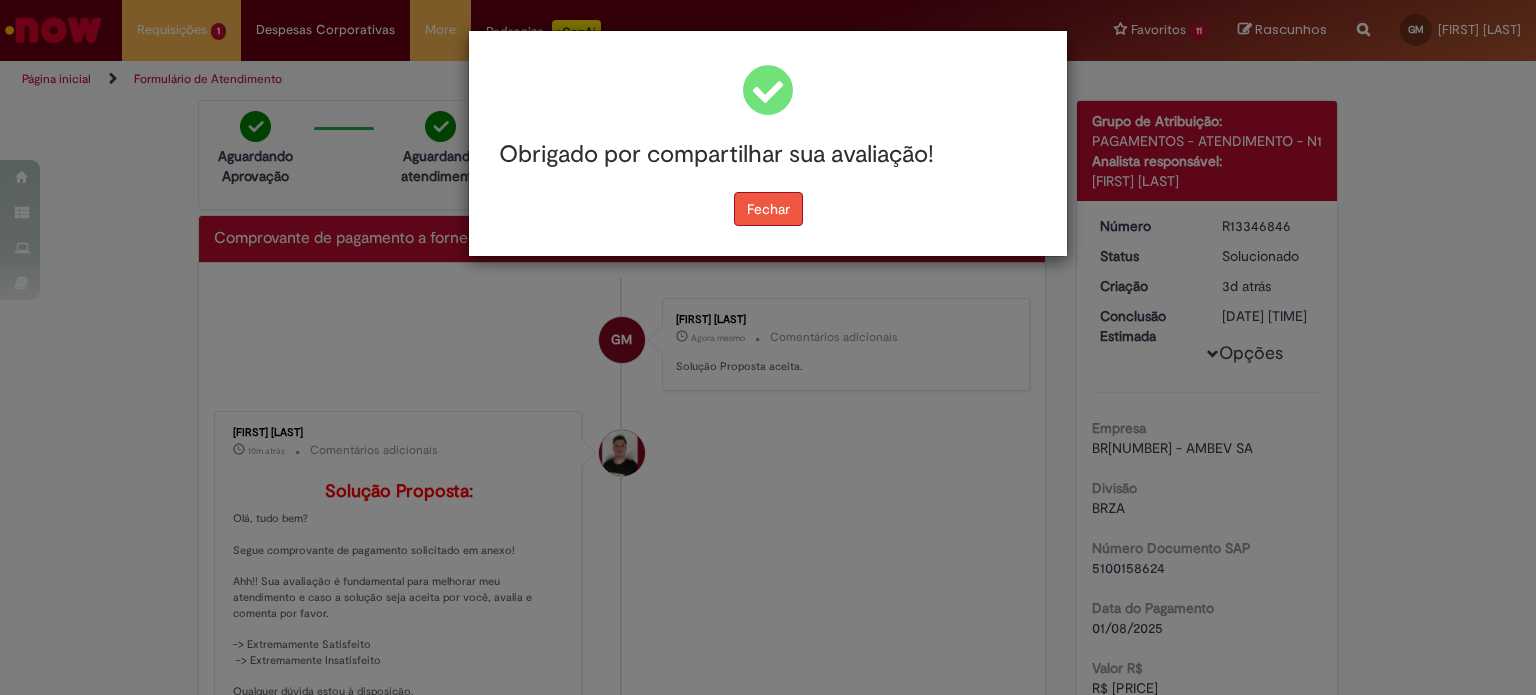 click on "Fechar" at bounding box center [768, 209] 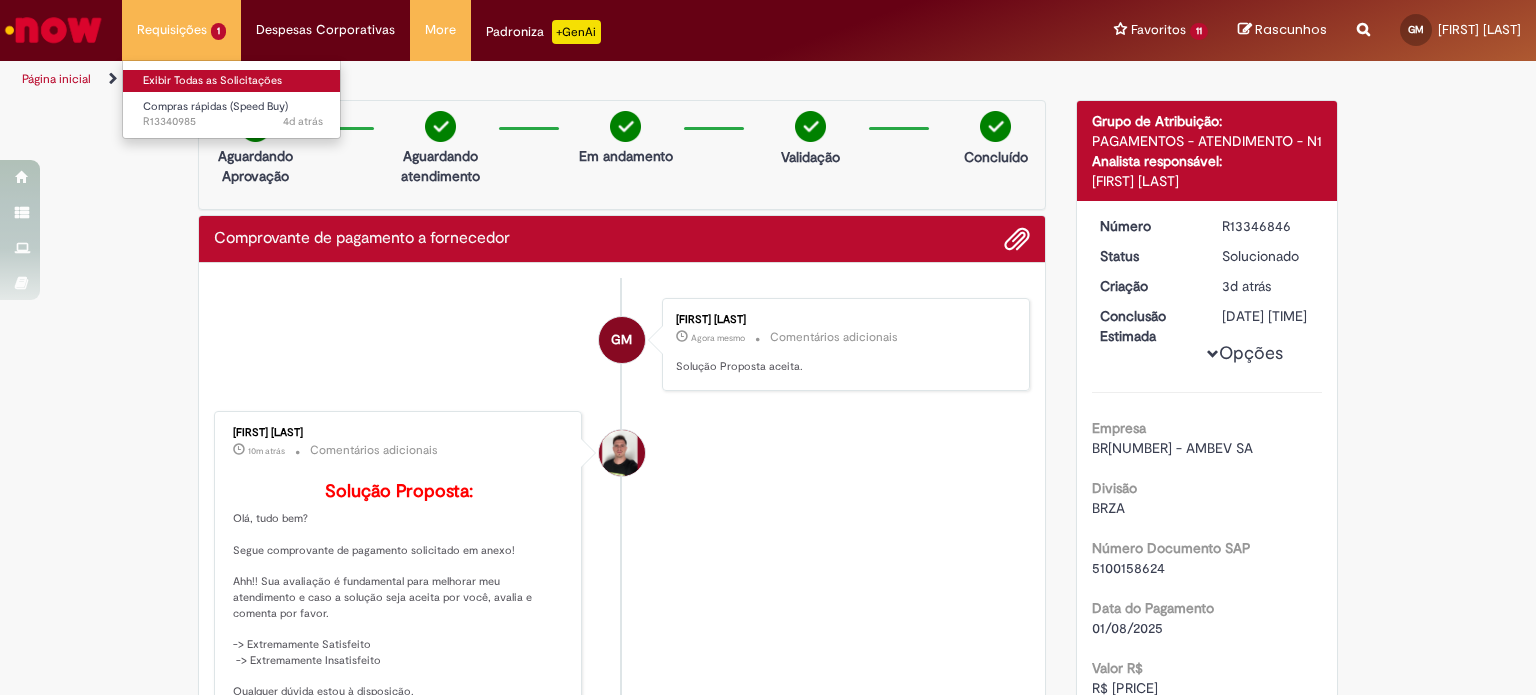 click on "Exibir Todas as Solicitações" at bounding box center [233, 81] 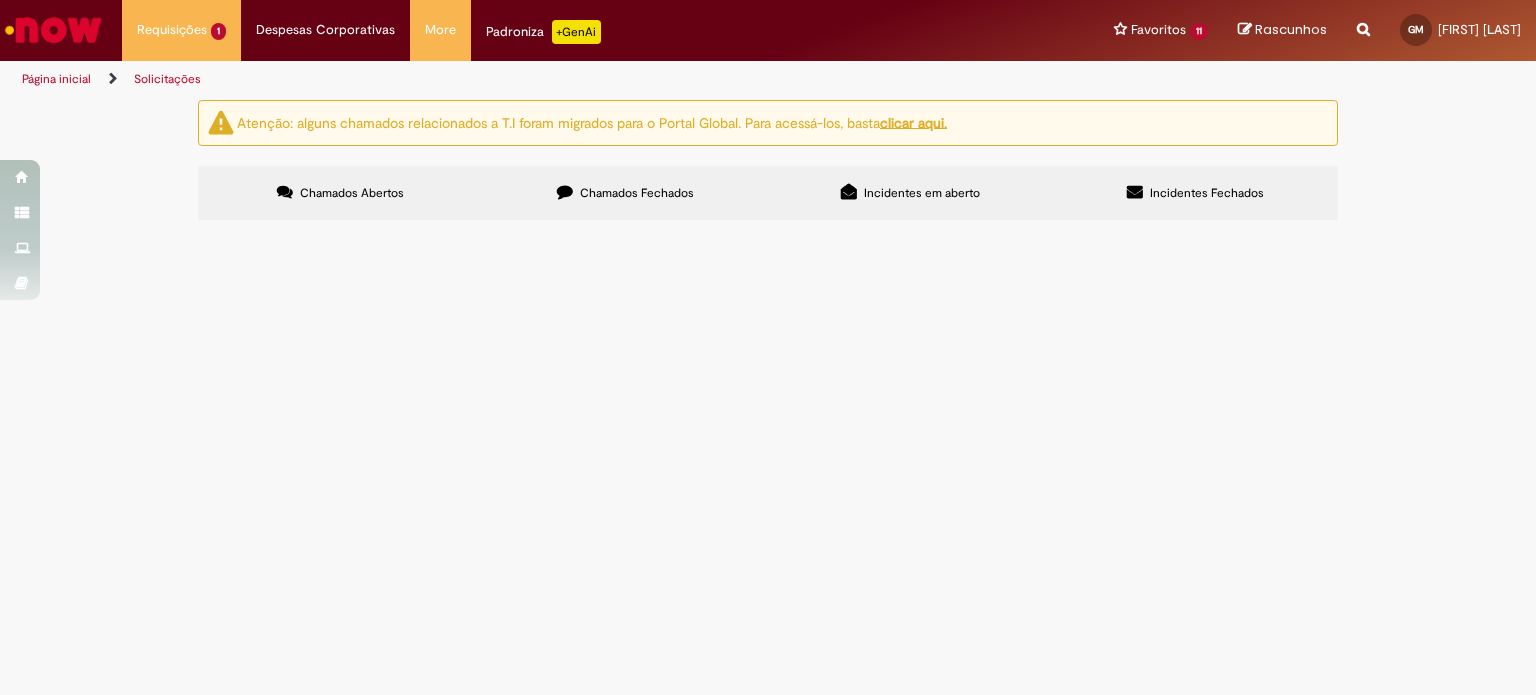 click on "Insumos de higiene para o escritório [CITY] [STATE]." at bounding box center [0, 0] 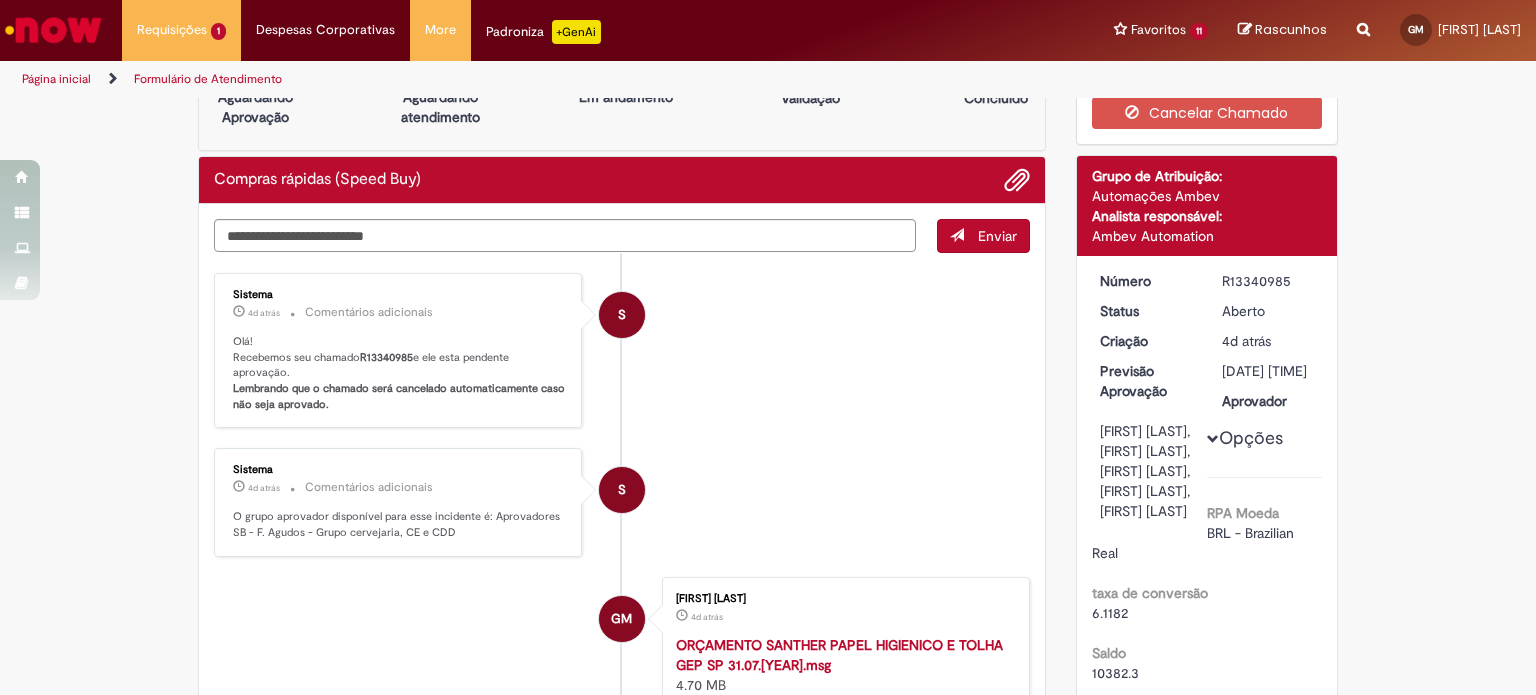 scroll, scrollTop: 0, scrollLeft: 0, axis: both 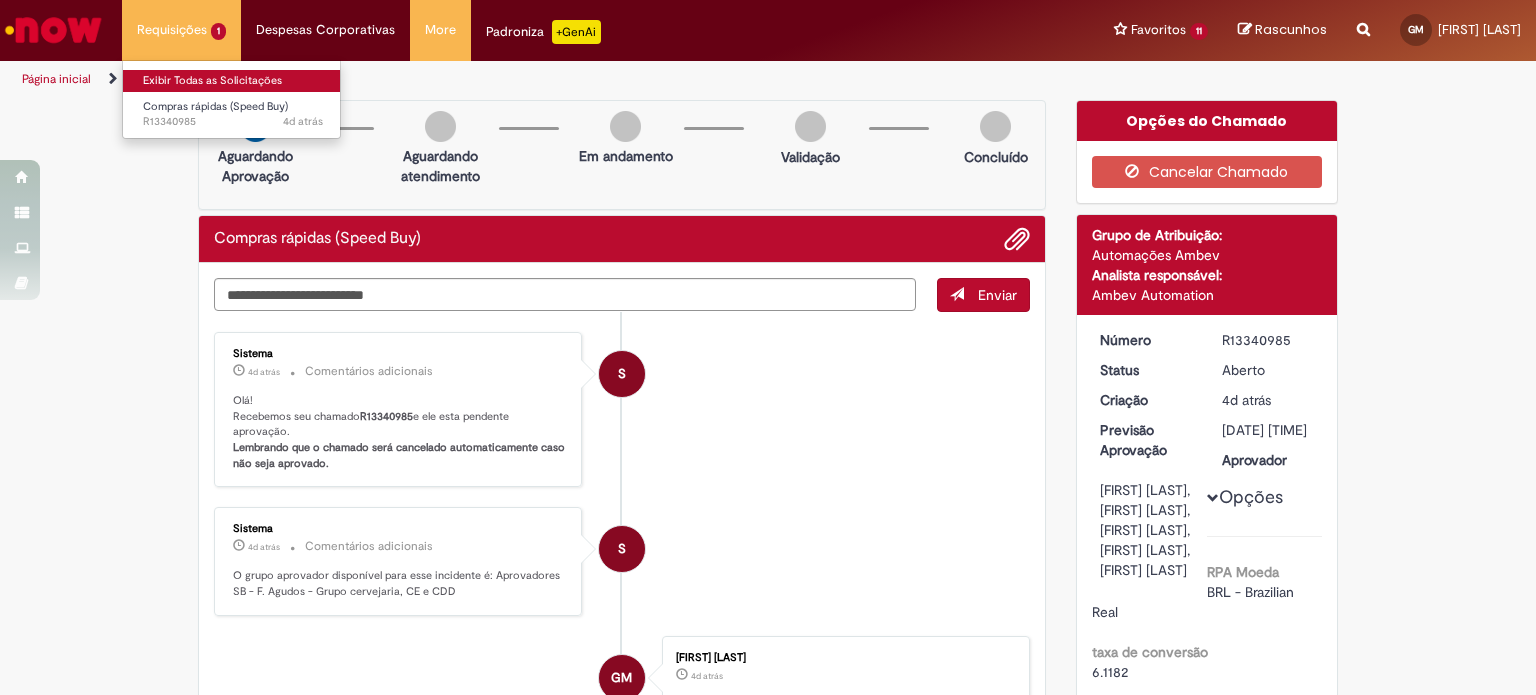 click on "Exibir Todas as Solicitações" at bounding box center (233, 81) 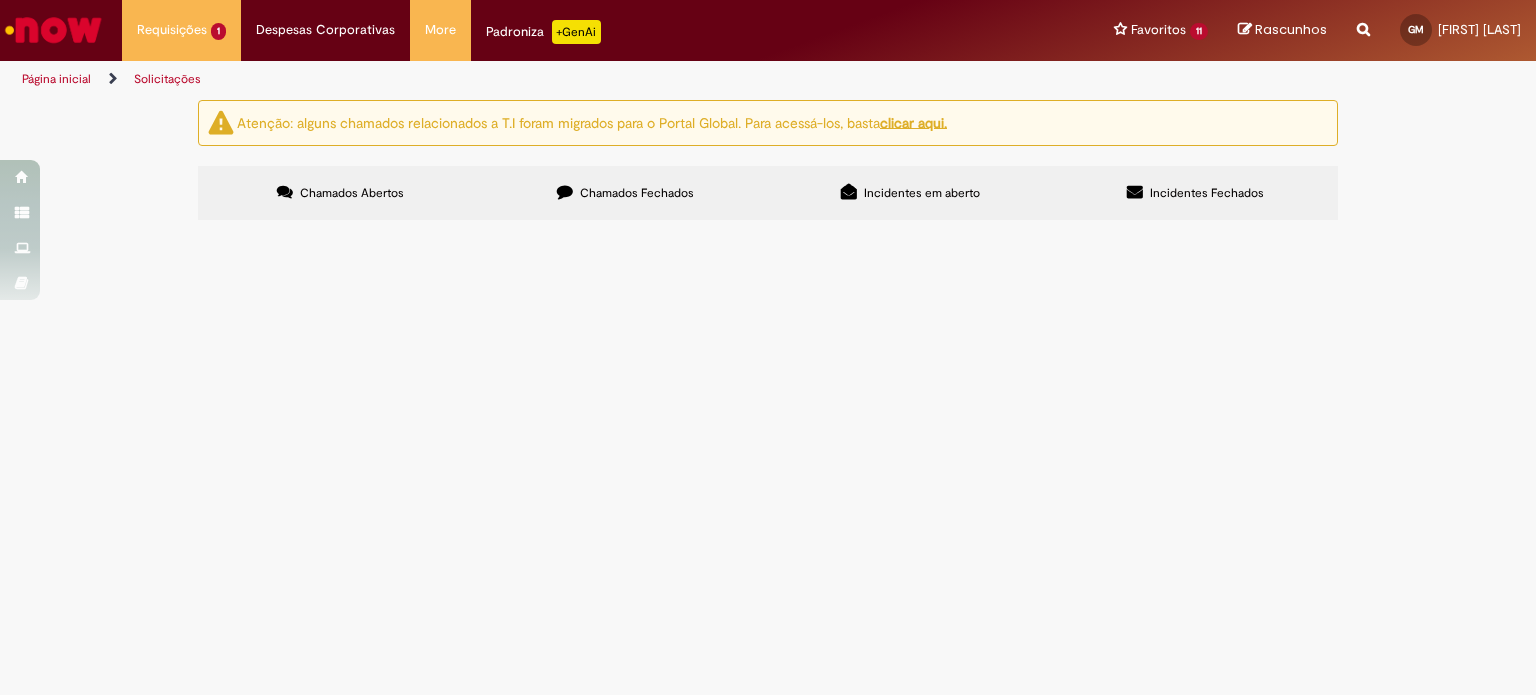 scroll, scrollTop: 0, scrollLeft: 0, axis: both 